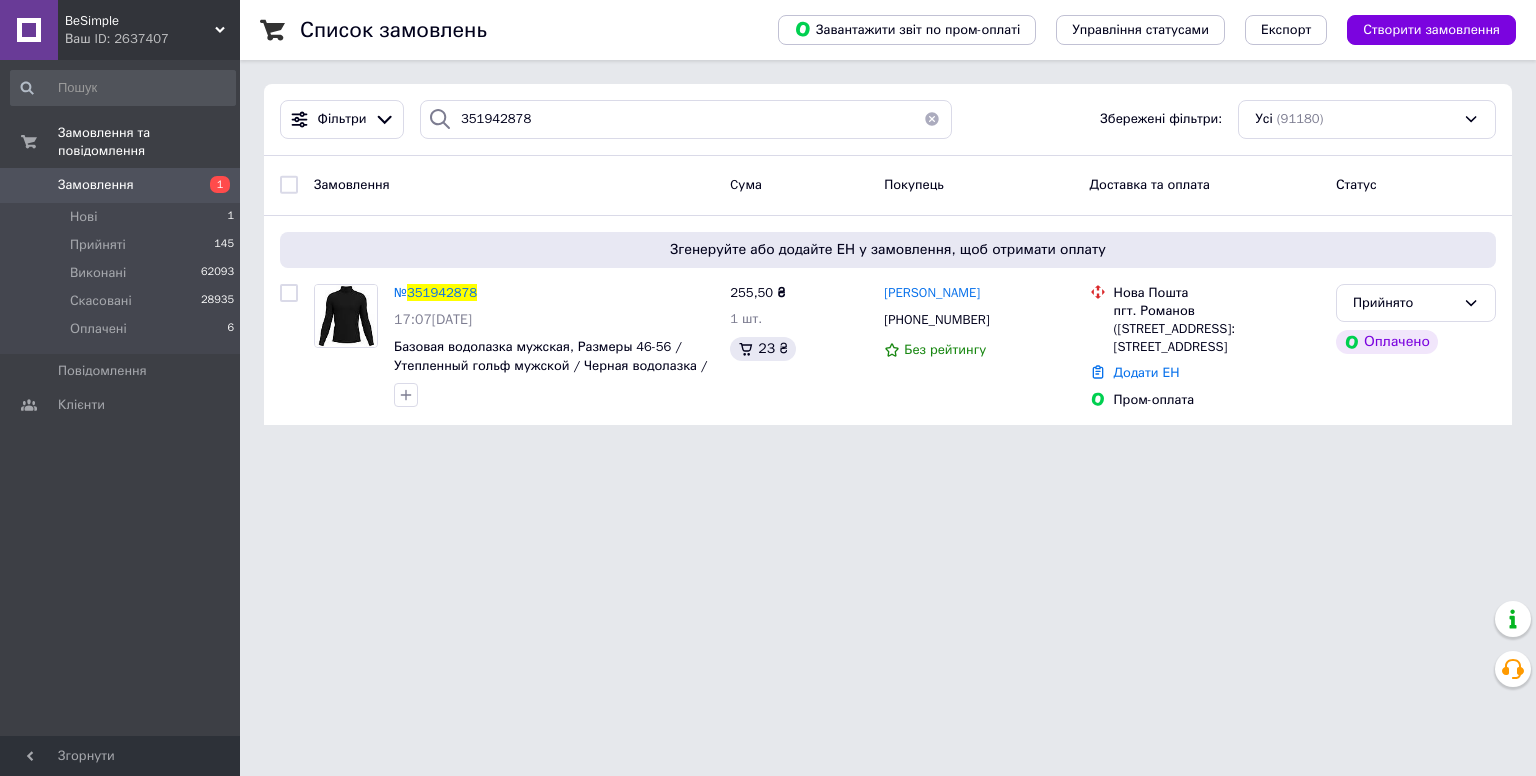 scroll, scrollTop: 0, scrollLeft: 0, axis: both 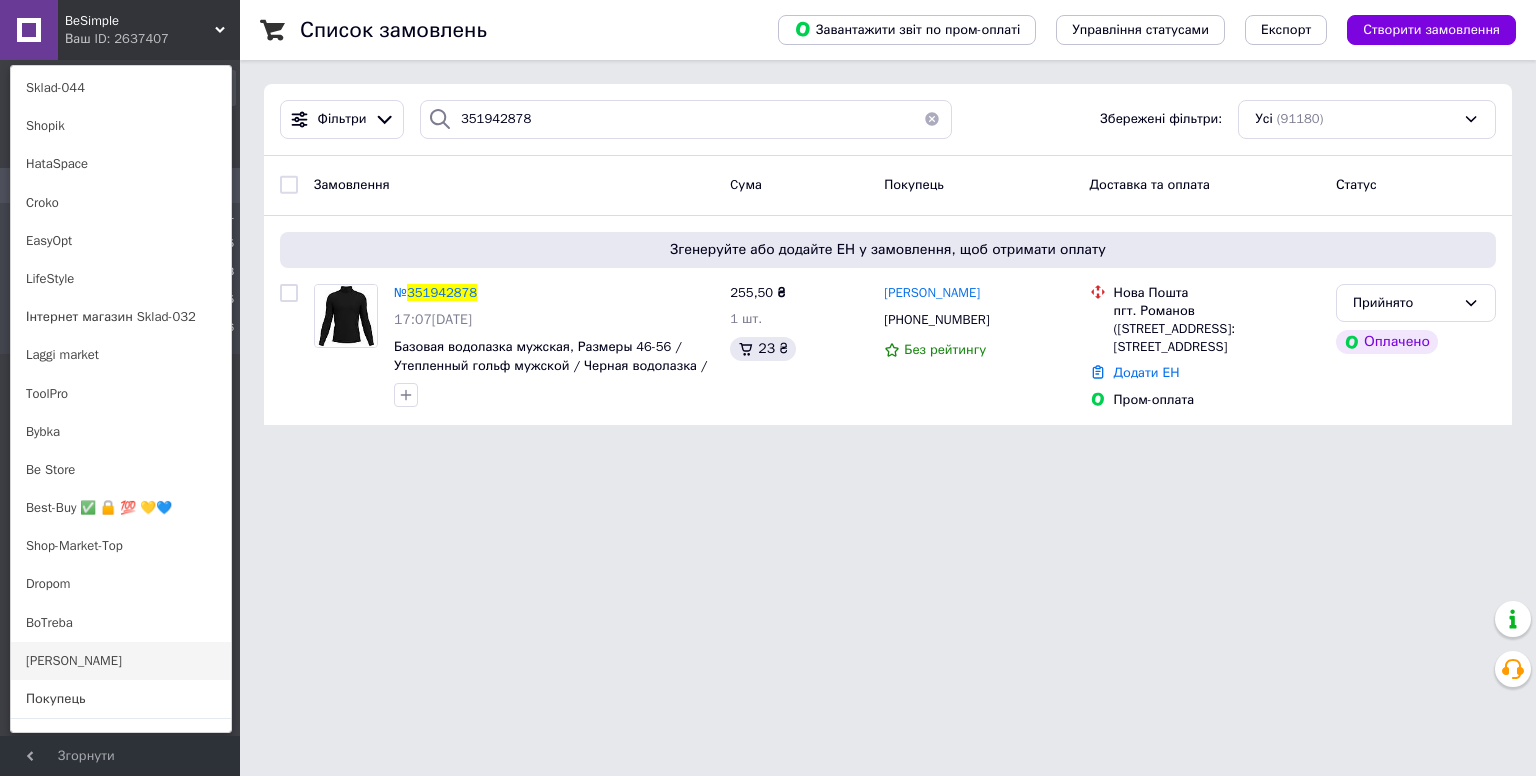 click on "[PERSON_NAME]" at bounding box center [121, 661] 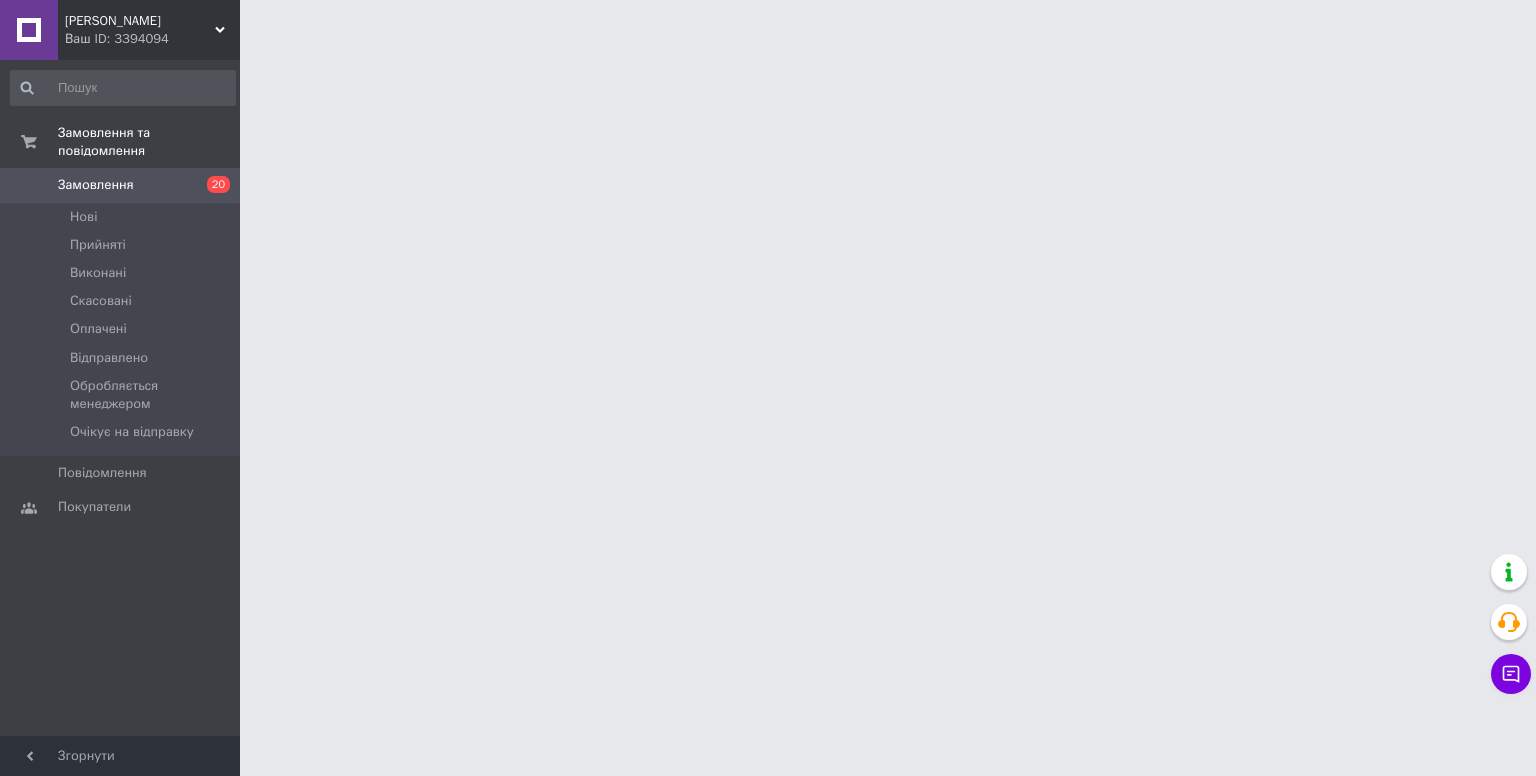 scroll, scrollTop: 0, scrollLeft: 0, axis: both 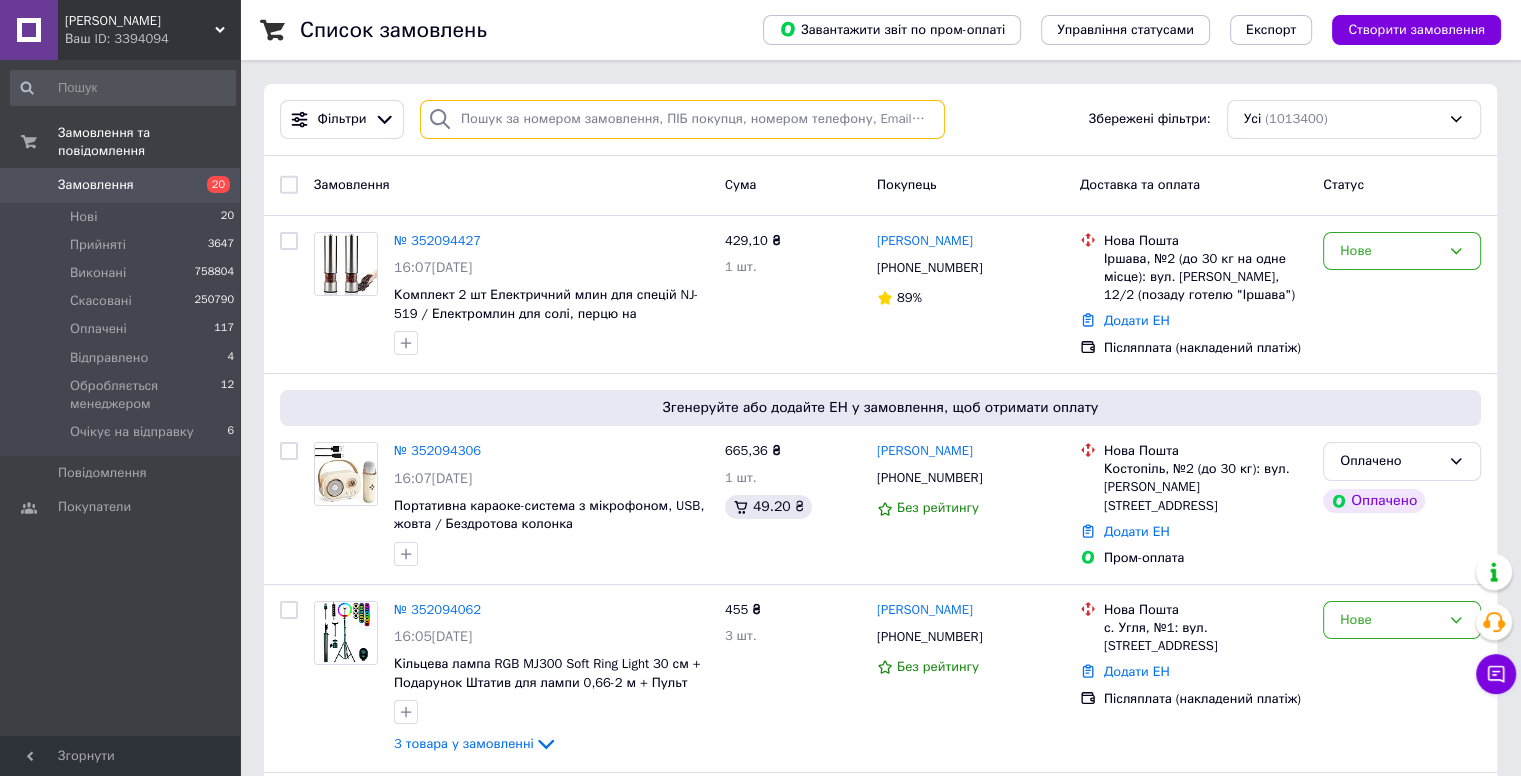 click at bounding box center (682, 119) 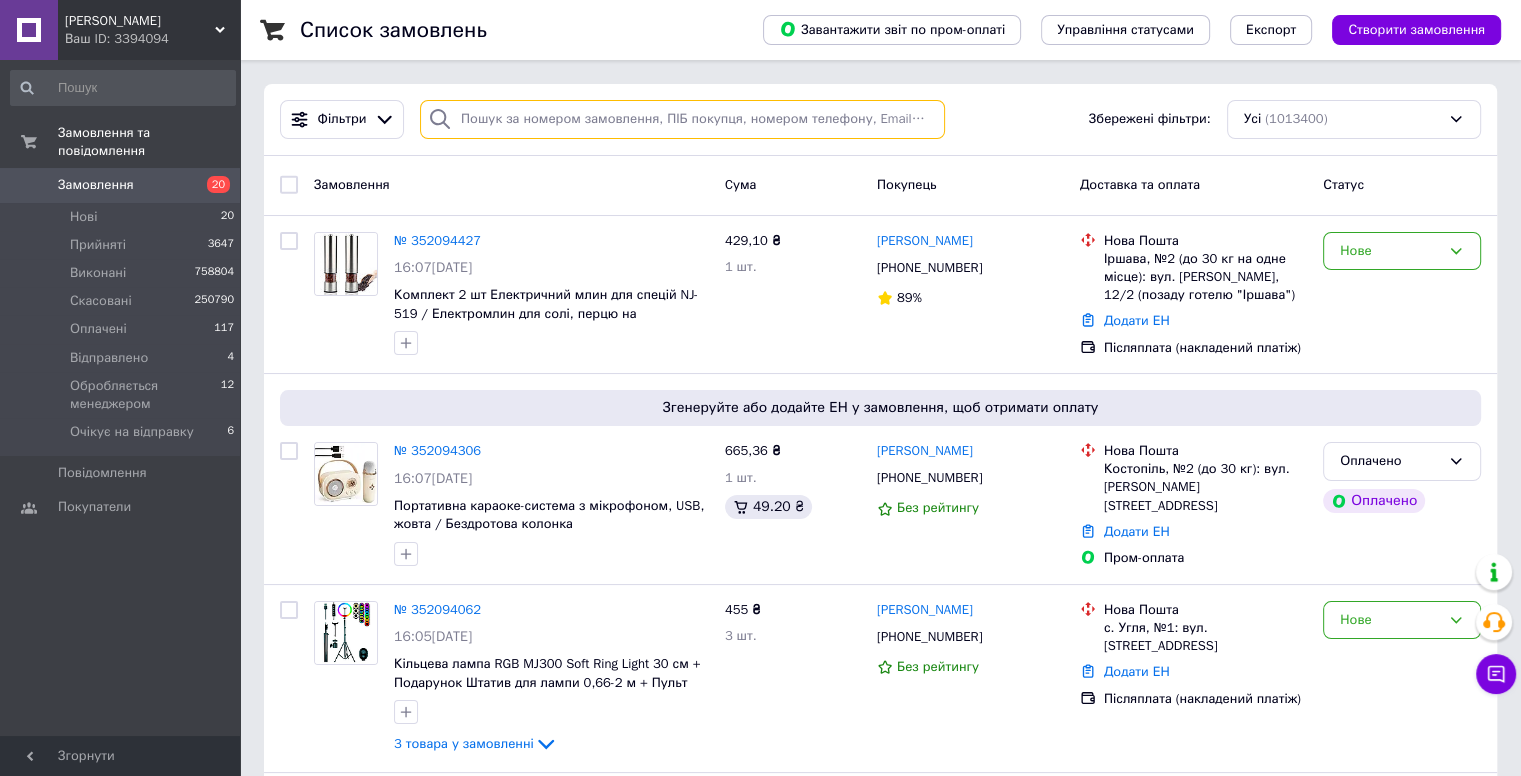 paste on "352045399" 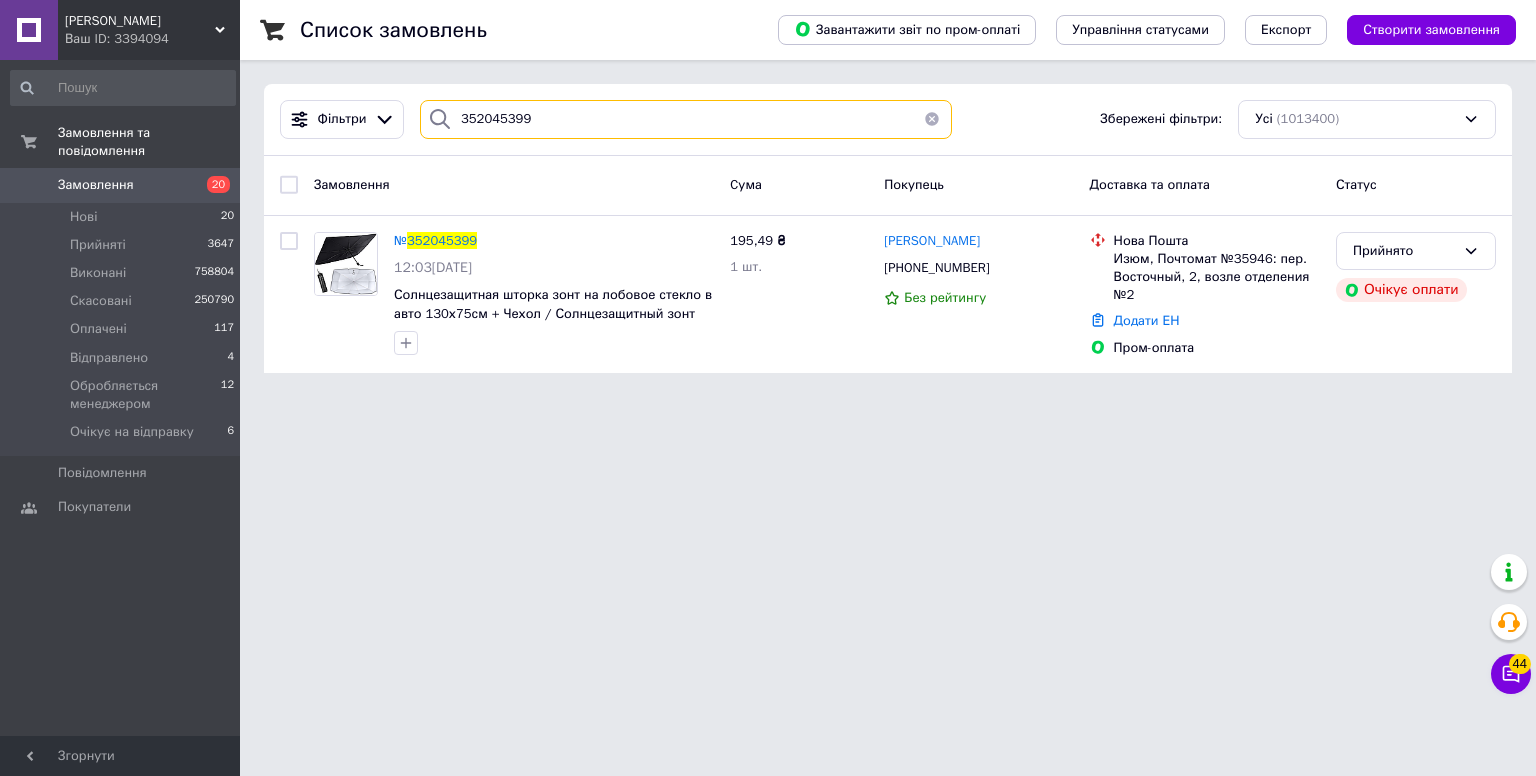 type on "352045399" 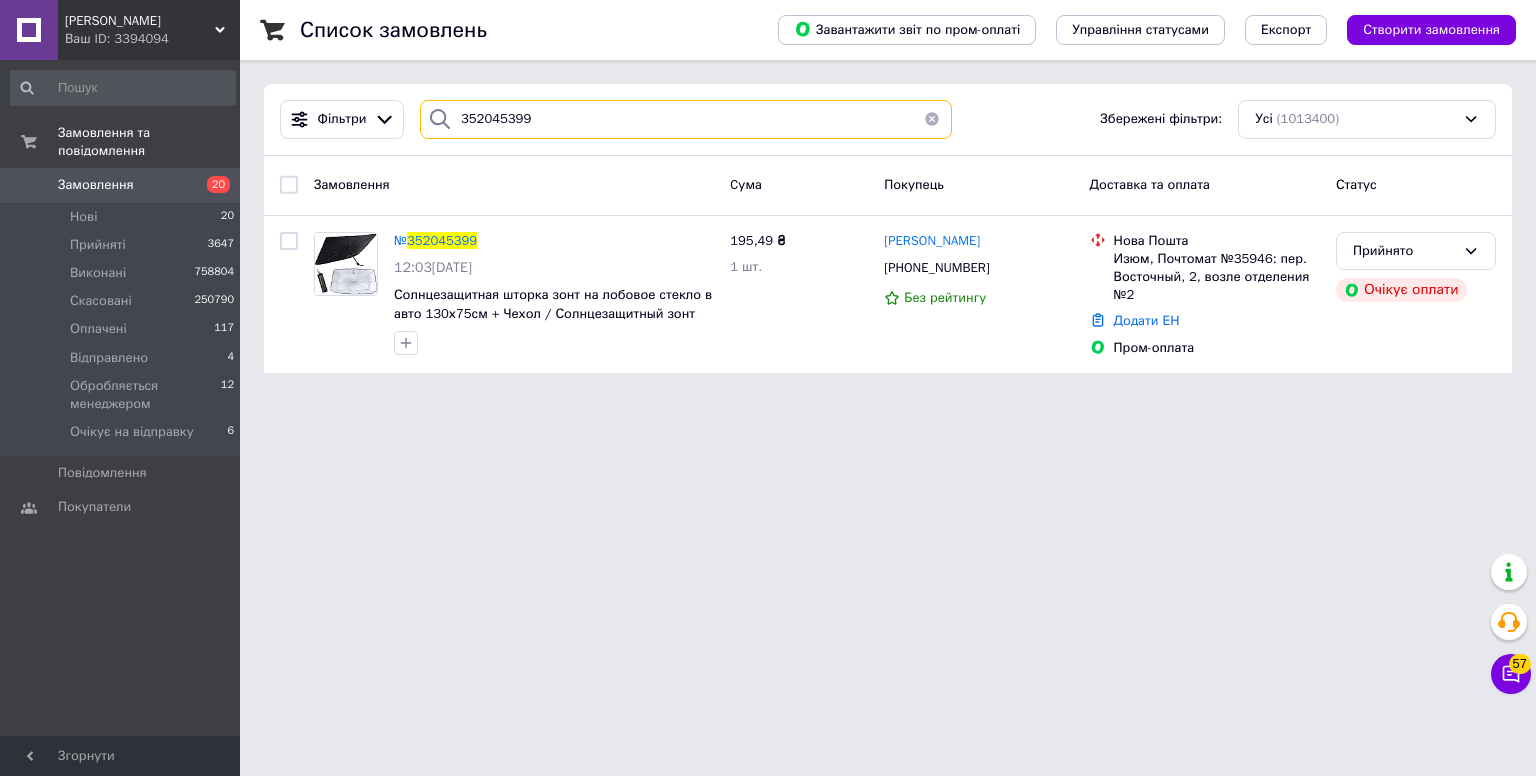 drag, startPoint x: 440, startPoint y: 105, endPoint x: 318, endPoint y: -66, distance: 210.05951 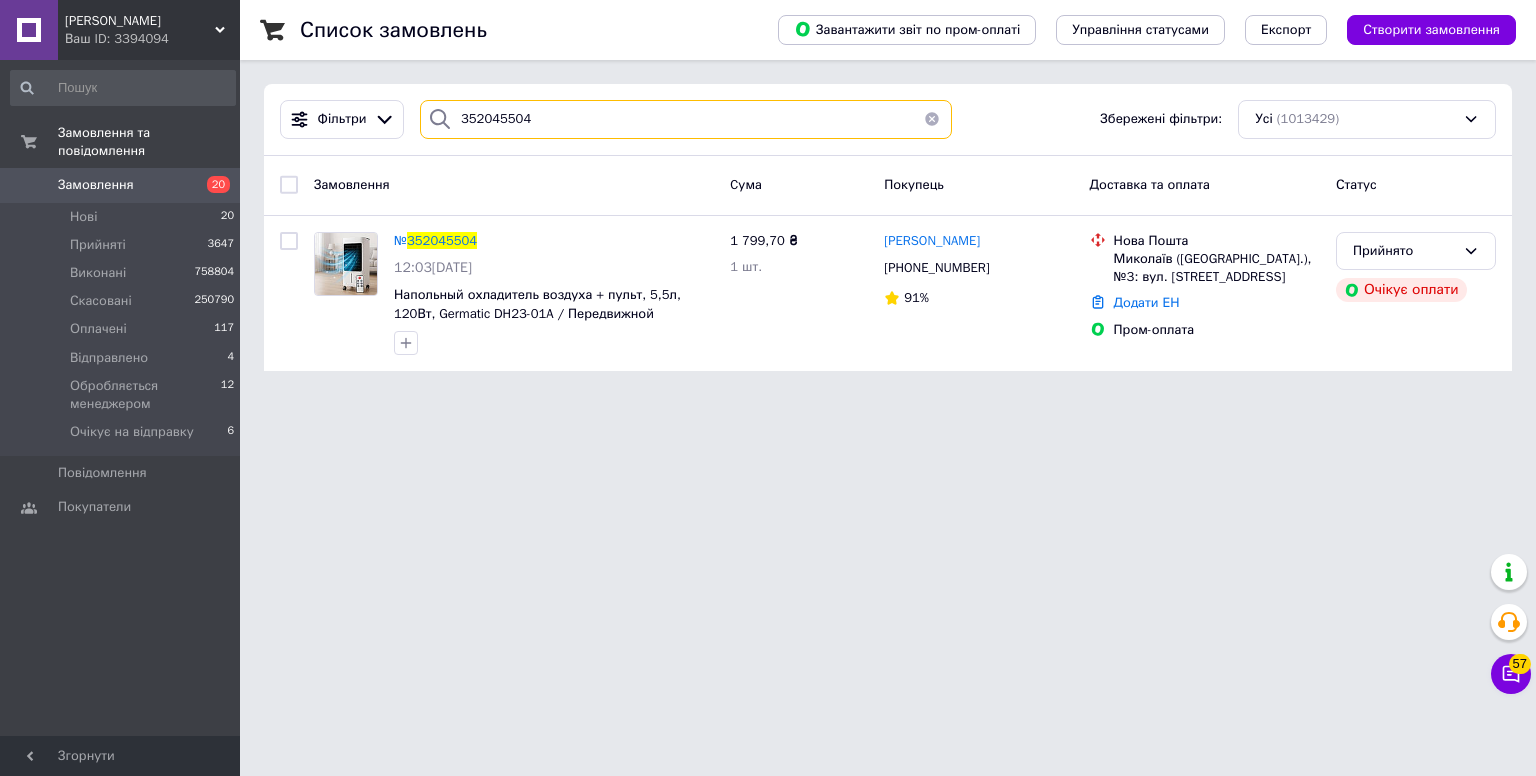 type on "352045504" 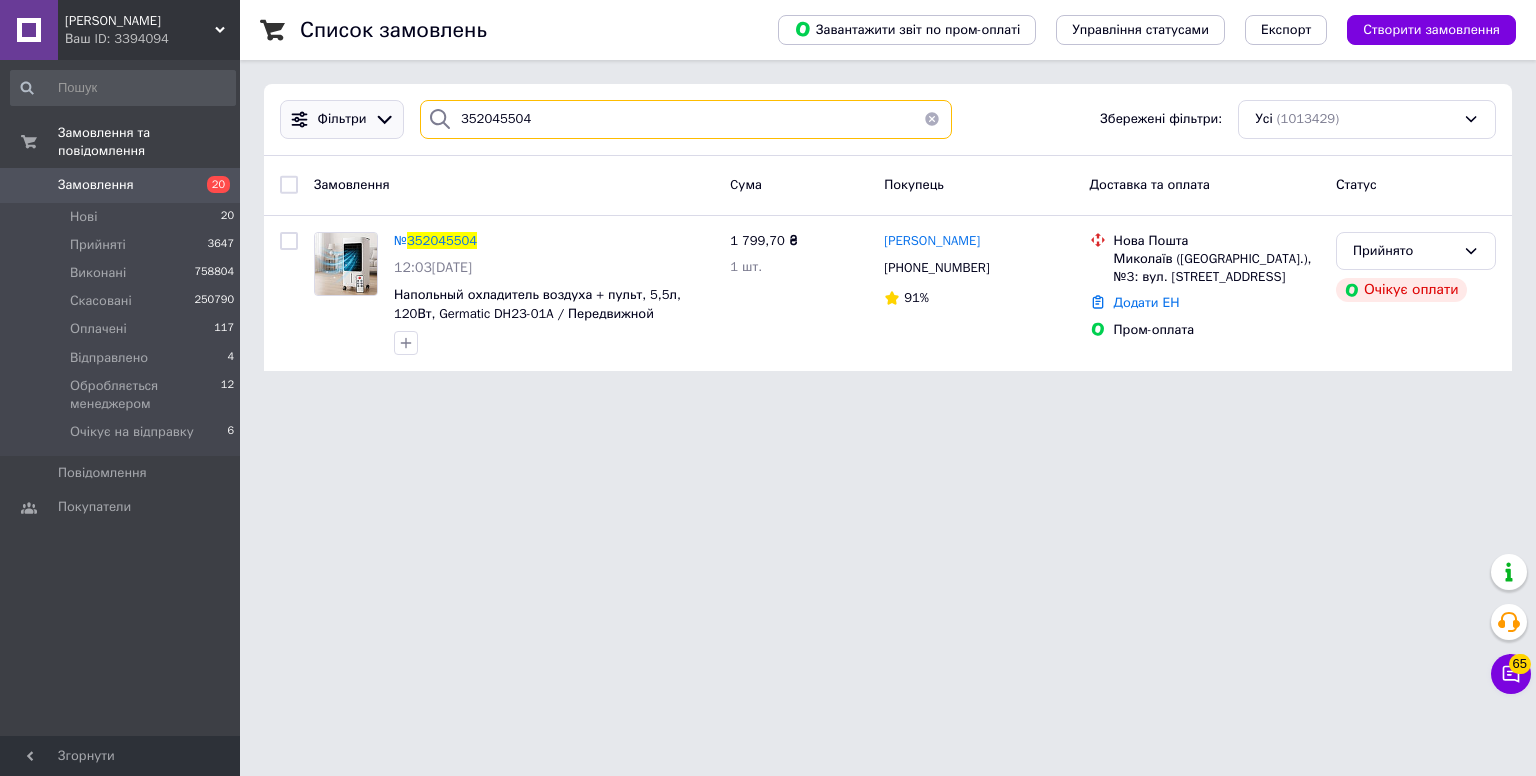 drag, startPoint x: 503, startPoint y: 125, endPoint x: 385, endPoint y: 134, distance: 118.34272 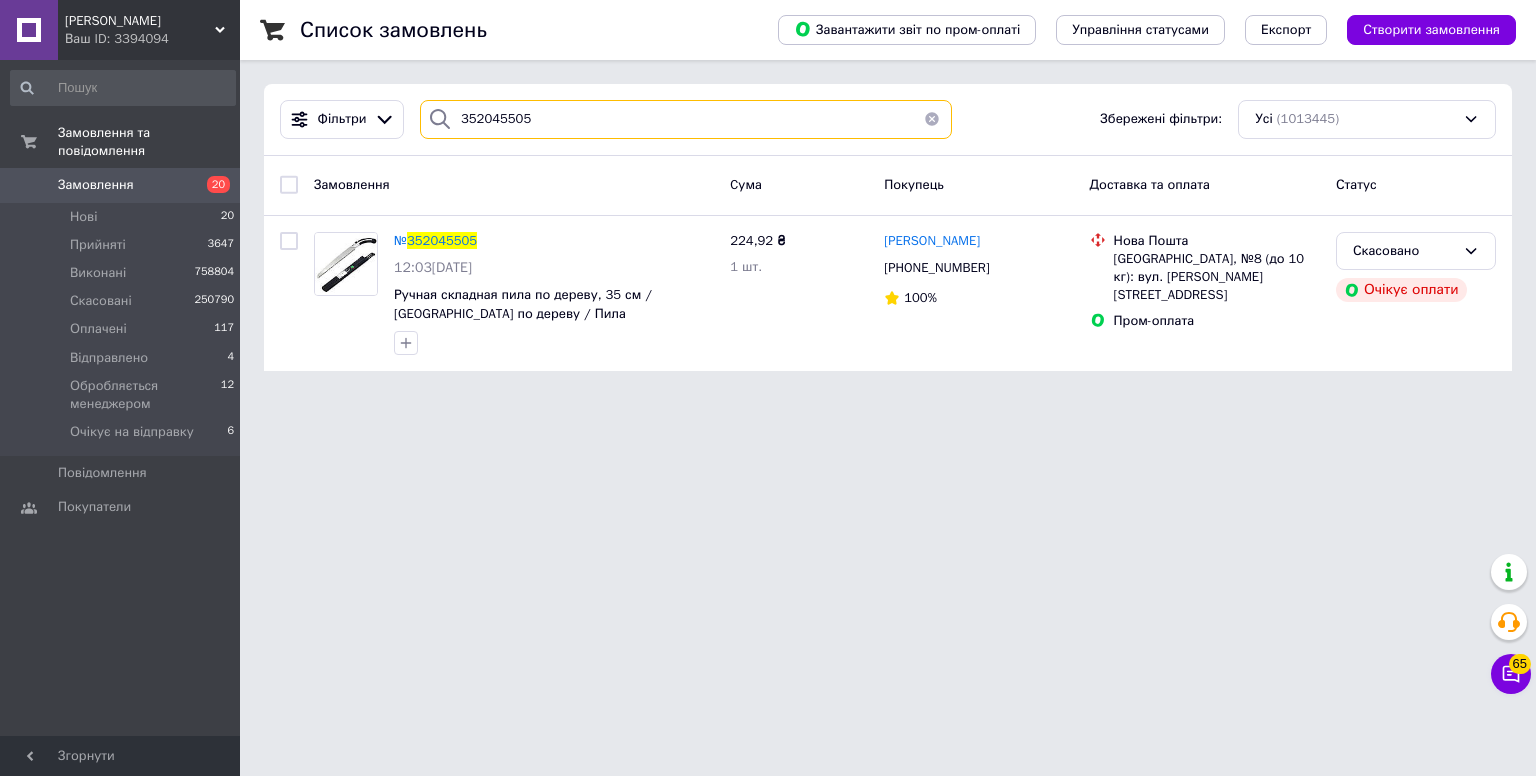 type on "352045505" 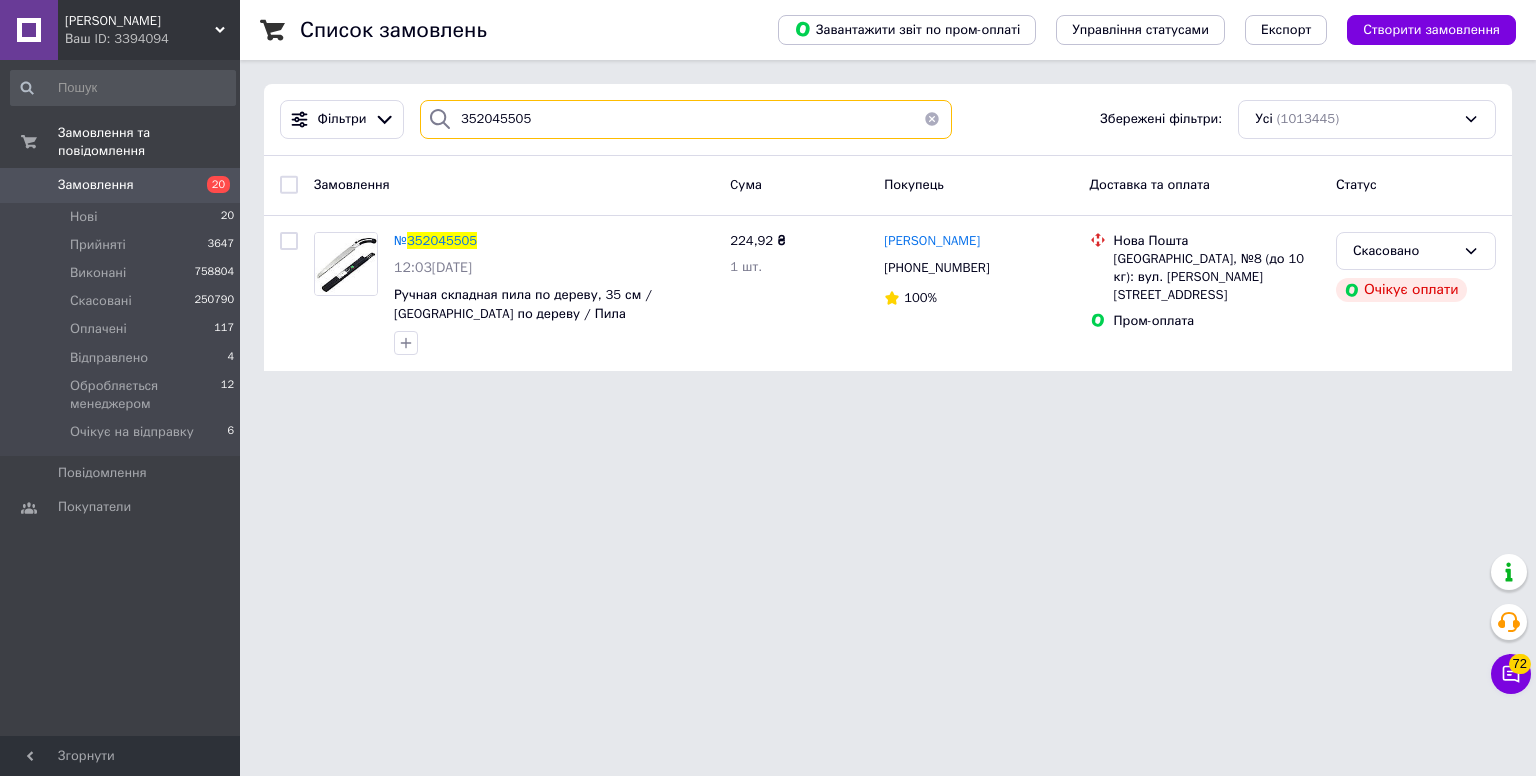 drag, startPoint x: 549, startPoint y: 115, endPoint x: 256, endPoint y: 125, distance: 293.1706 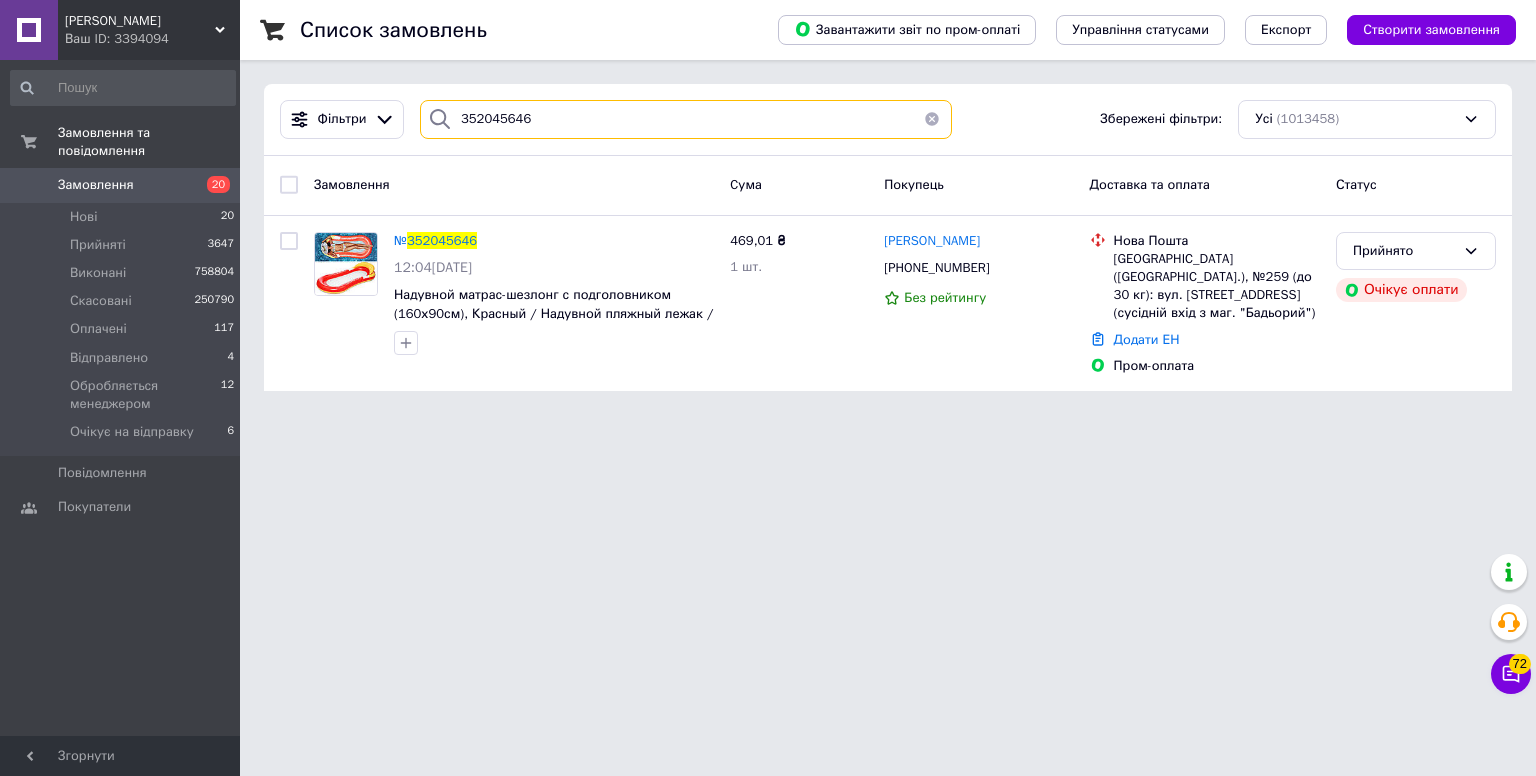 type on "352045646" 